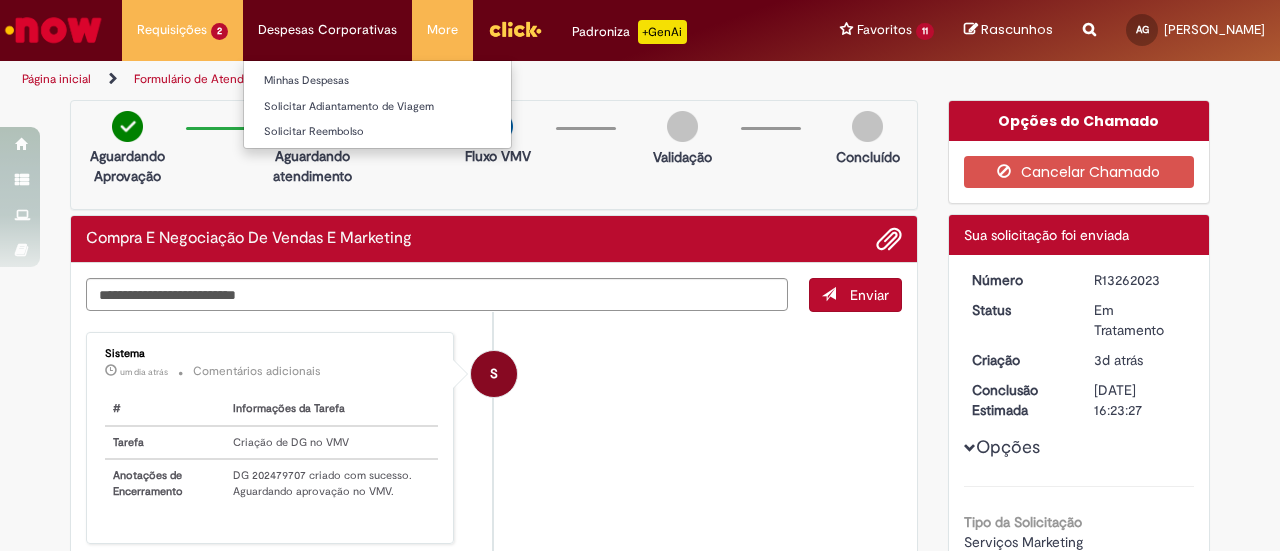 scroll, scrollTop: 0, scrollLeft: 0, axis: both 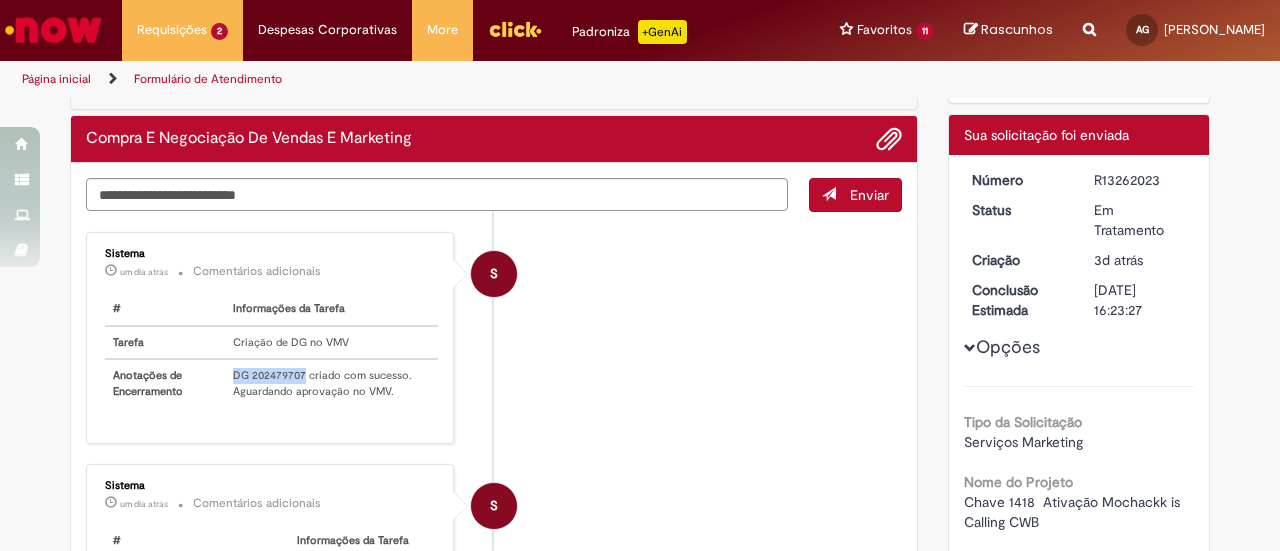 click at bounding box center (515, 29) 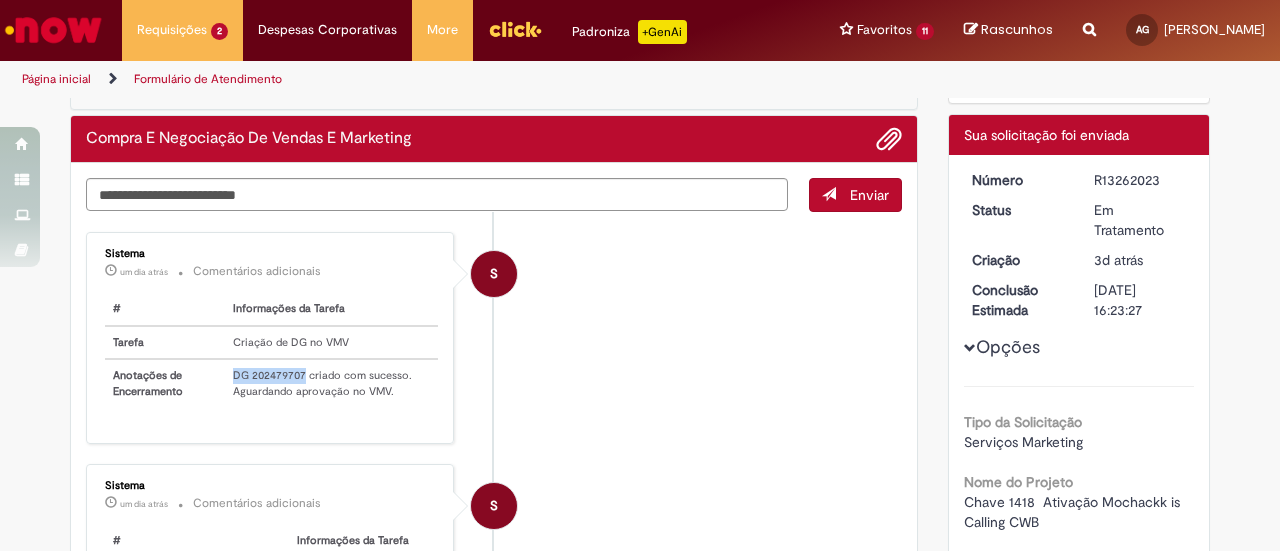 click at bounding box center [53, 30] 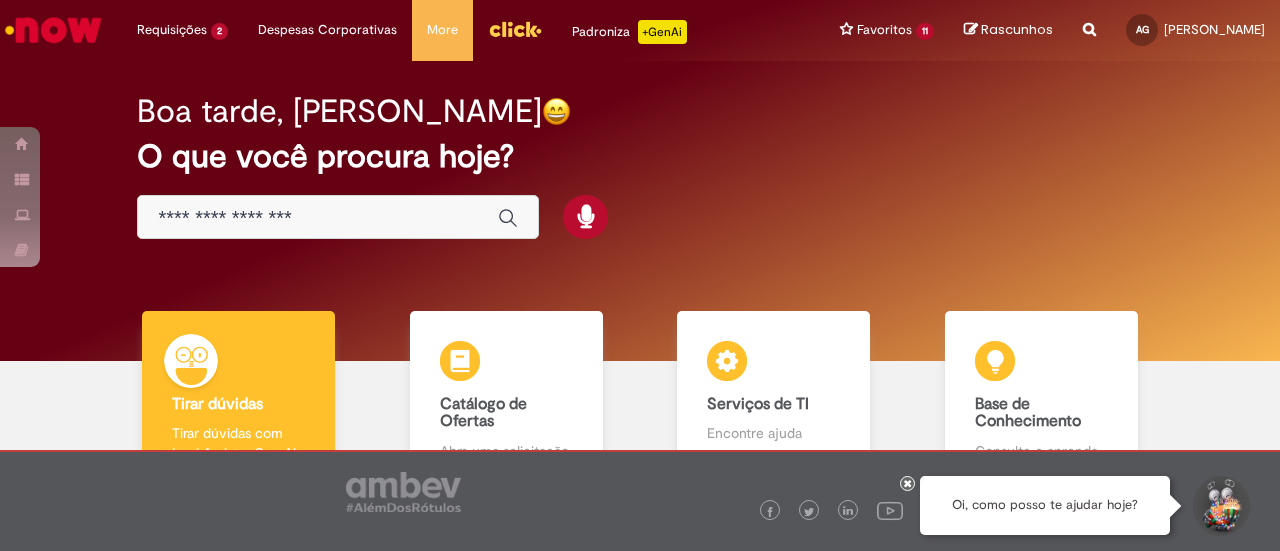 scroll, scrollTop: 0, scrollLeft: 0, axis: both 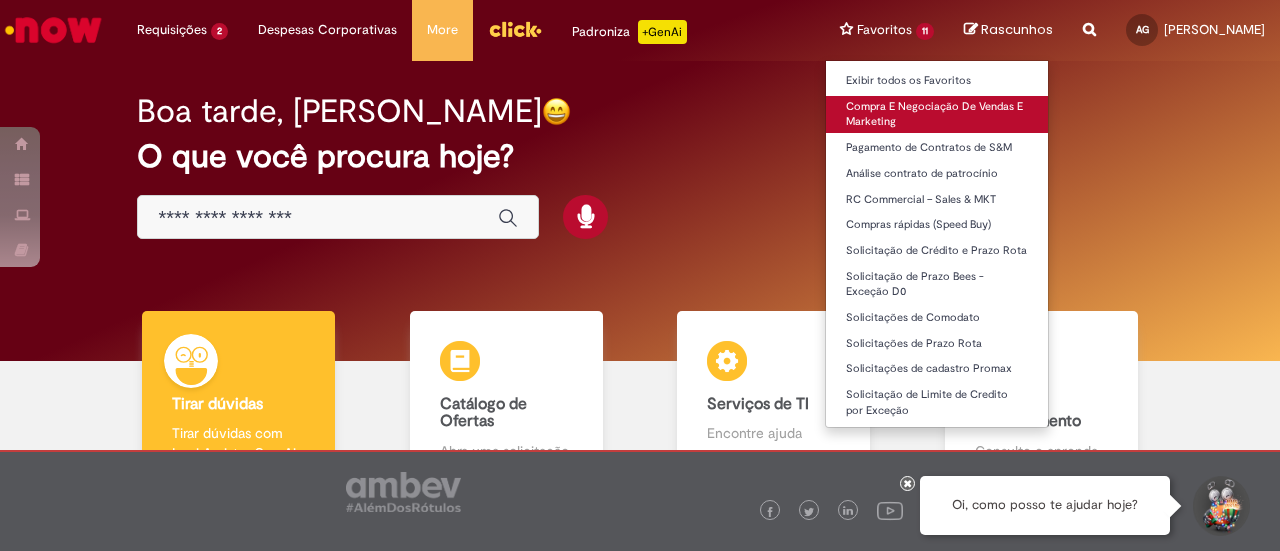 click on "Compra E Negociação De Vendas E Marketing" at bounding box center (937, 114) 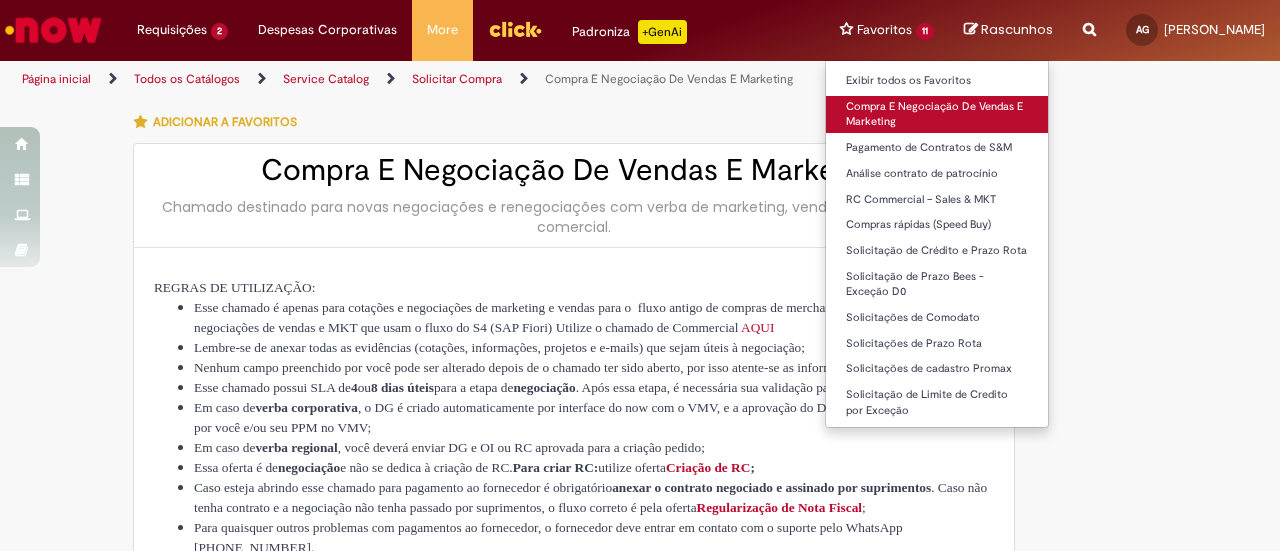 type on "********" 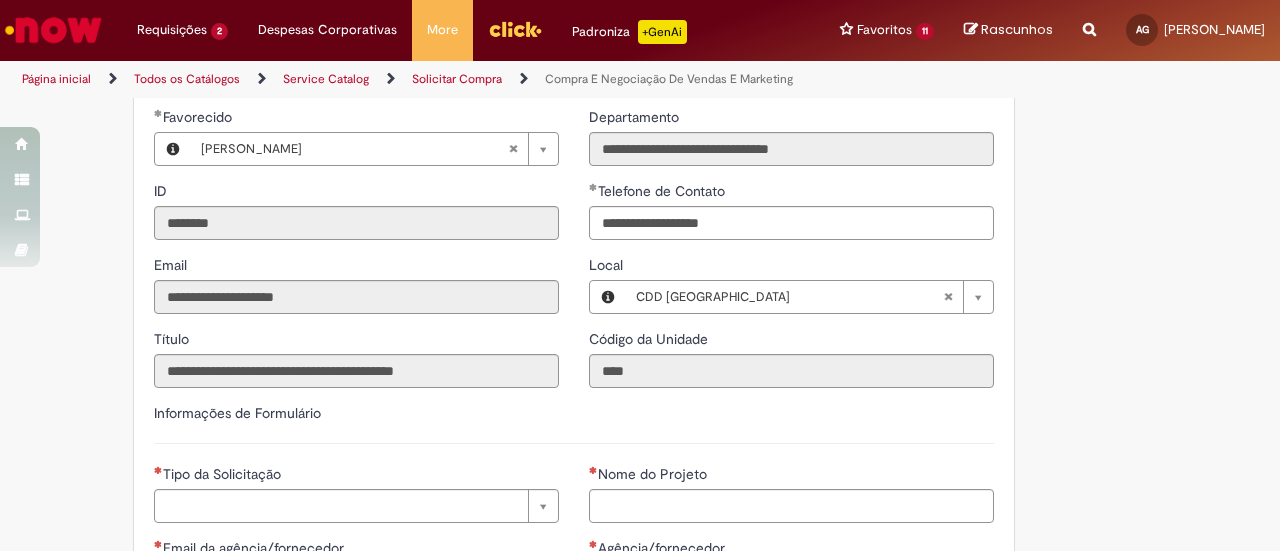 scroll, scrollTop: 700, scrollLeft: 0, axis: vertical 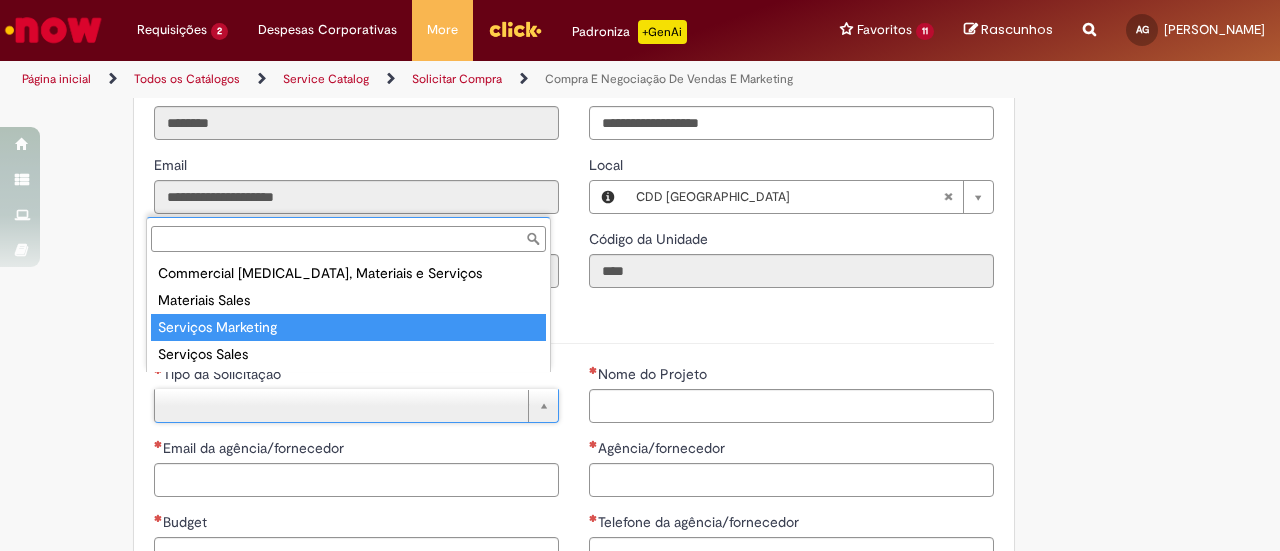 type on "**********" 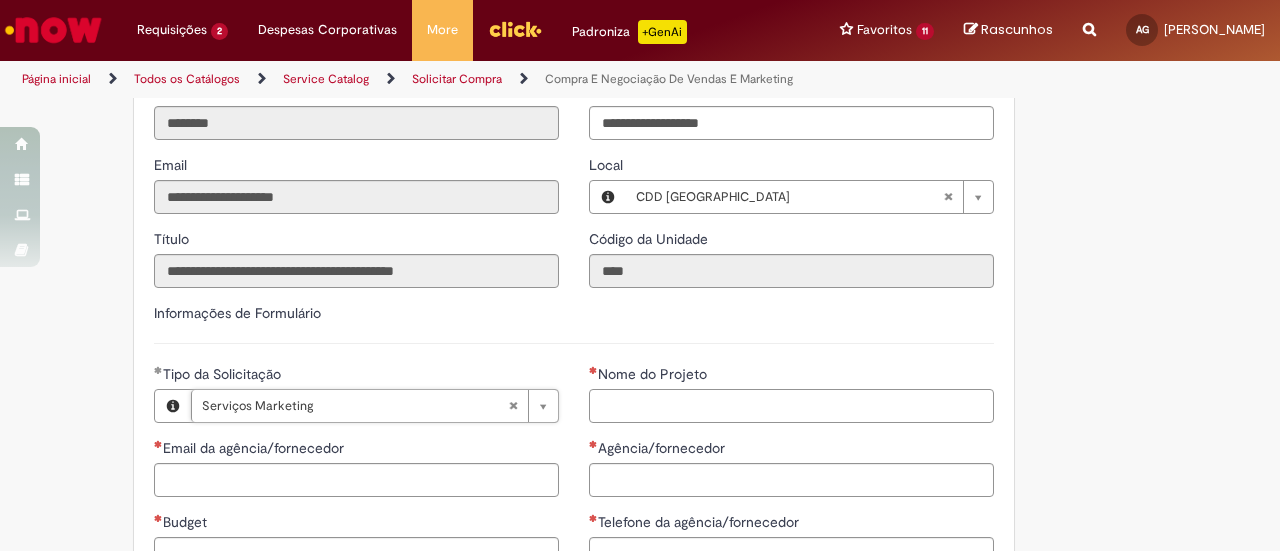 click on "Nome do Projeto" at bounding box center (791, 406) 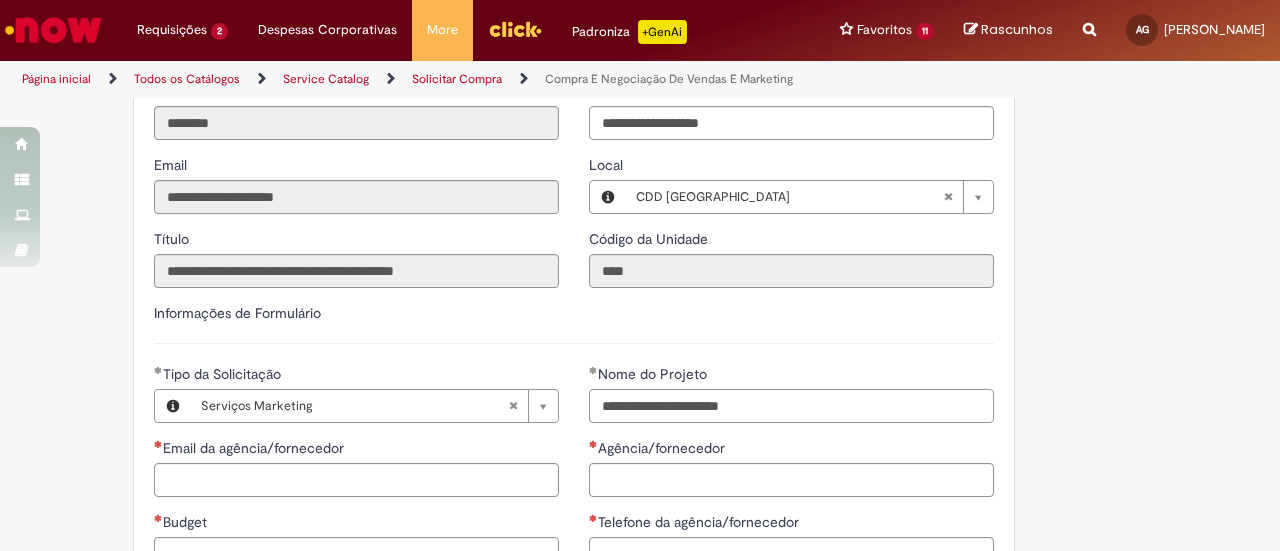 type on "**********" 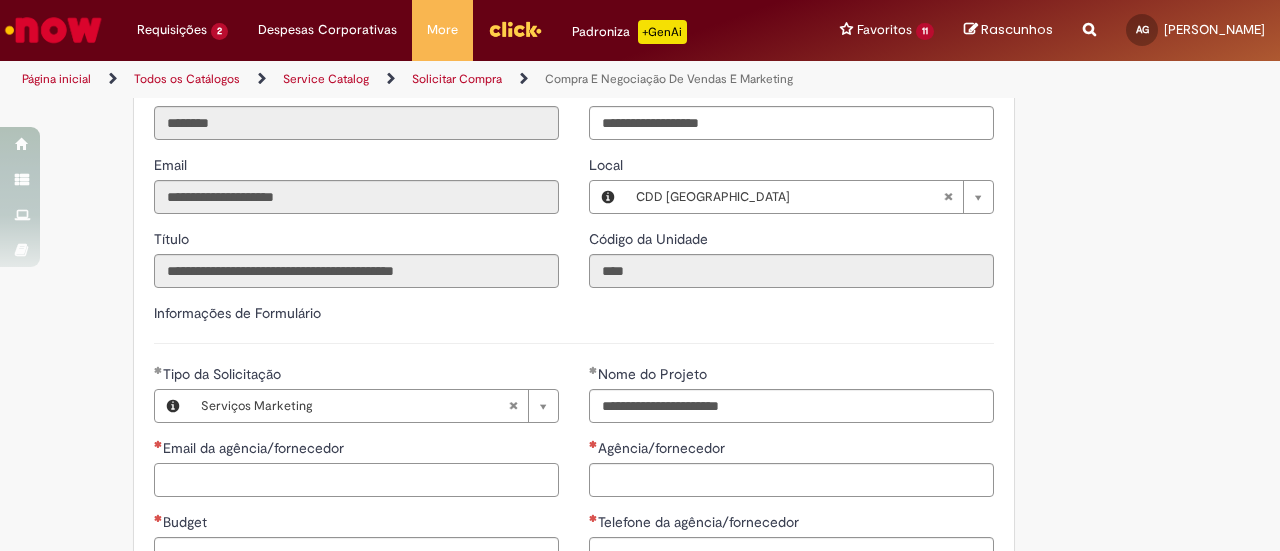 click on "Email da agência/fornecedor" at bounding box center (356, 480) 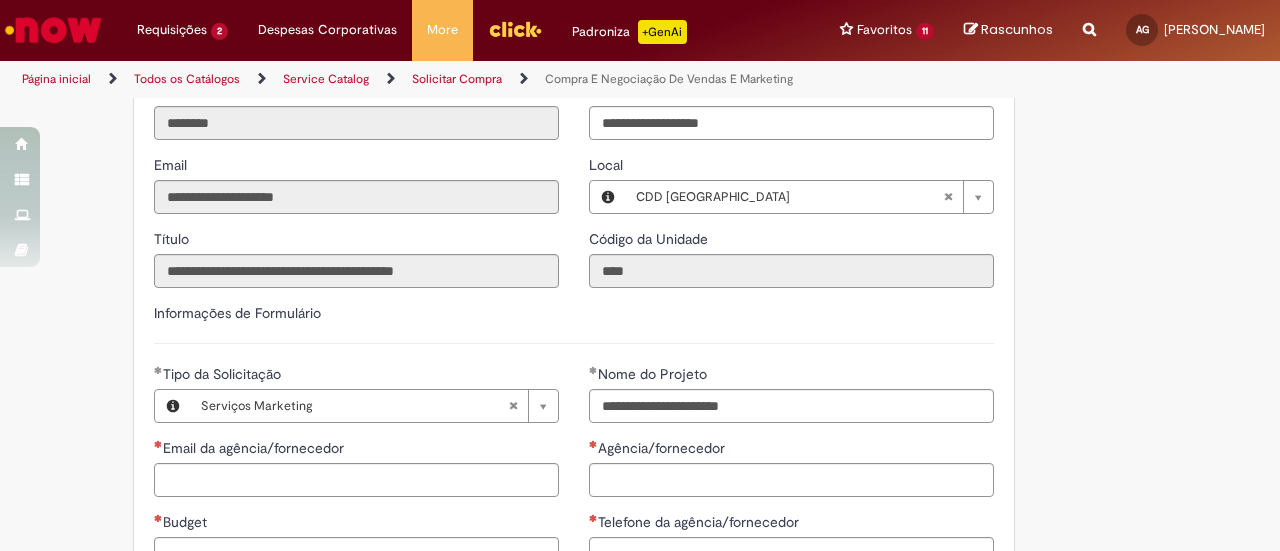 click on "Adicionar a Favoritos
Compra E Negociação De Vendas E Marketing
Chamado destinado para novas negociações e renegociações com verba de marketing, vendas ou capex comercial.
REGRAS DE UTILIZA ÇÃ O:
Esse chamado é apenas para   cotações e negociações de marketing e vendas   para o  fluxo antigo de compras de merchan, SAP ECC e VMV. Para negociações de vendas e MKT que usam o fluxo do S4 (SAP Fiori) Utilize o chamado de Commercial   AQUI
Lembre-se de anexar todas as evidências (cotações, informações, projetos e e-mails) que sejam úteis à negociação;
Nenhum campo preenchido por você pode ser alterado depois de o chamado ter sido aberto, por isso atente-se as informações preenchidas;
Esse chamado possui SLA de  4  ou  8 dias úteis  para a etapa de  negociação . Após essa etapa, é necessária sua validação para seguir com a tratativa;
Em caso de" at bounding box center [640, 347] 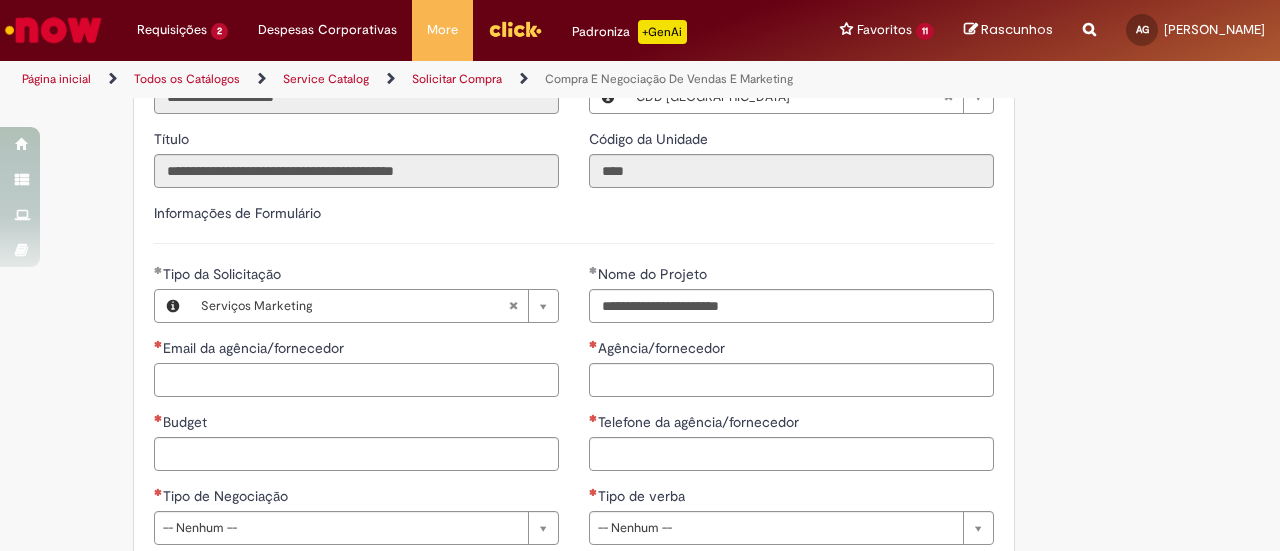click on "Email da agência/fornecedor" at bounding box center [356, 380] 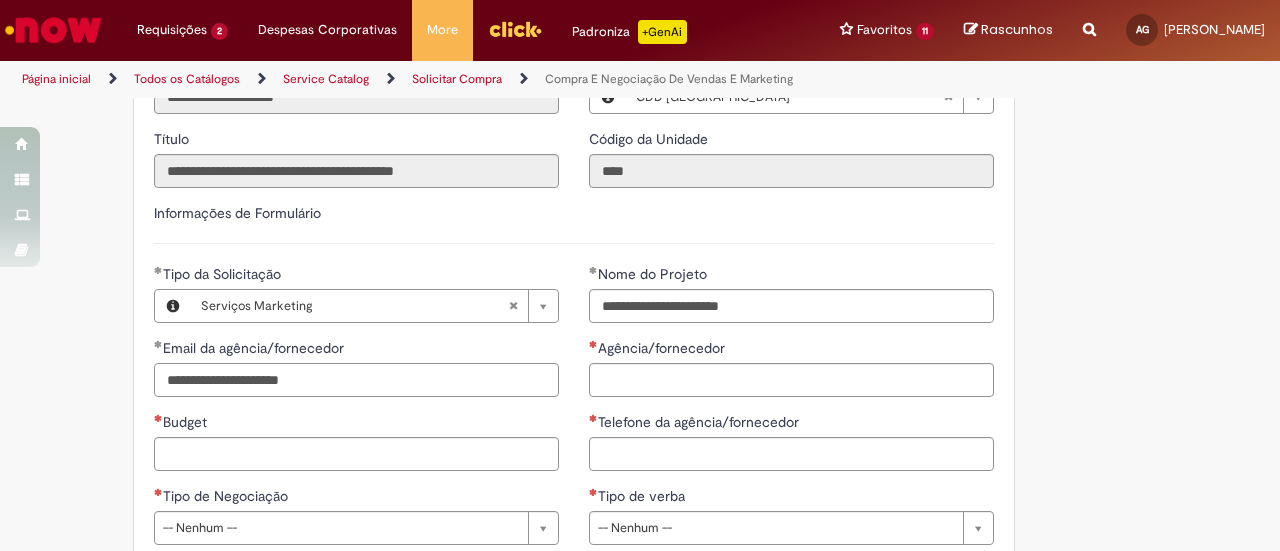 type on "**********" 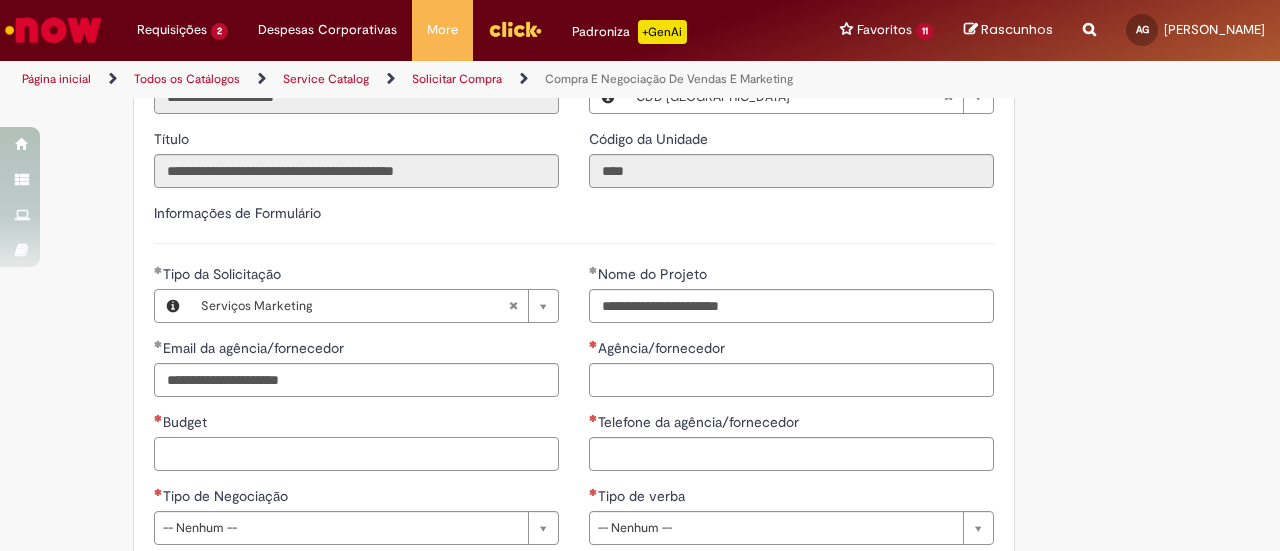 click on "Budget" at bounding box center [356, 454] 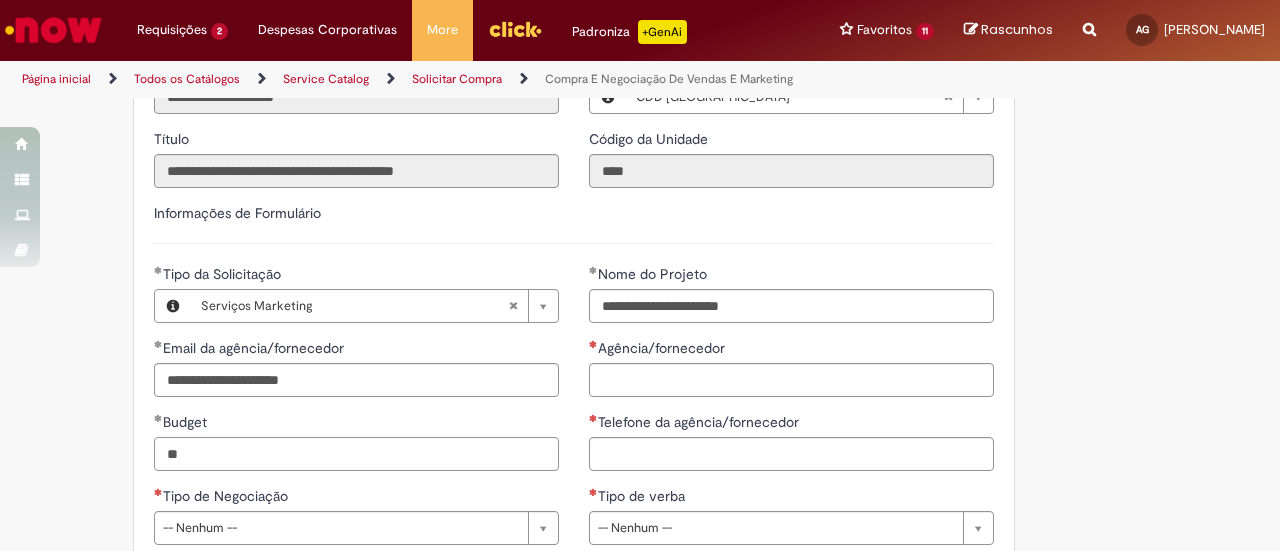 type on "*" 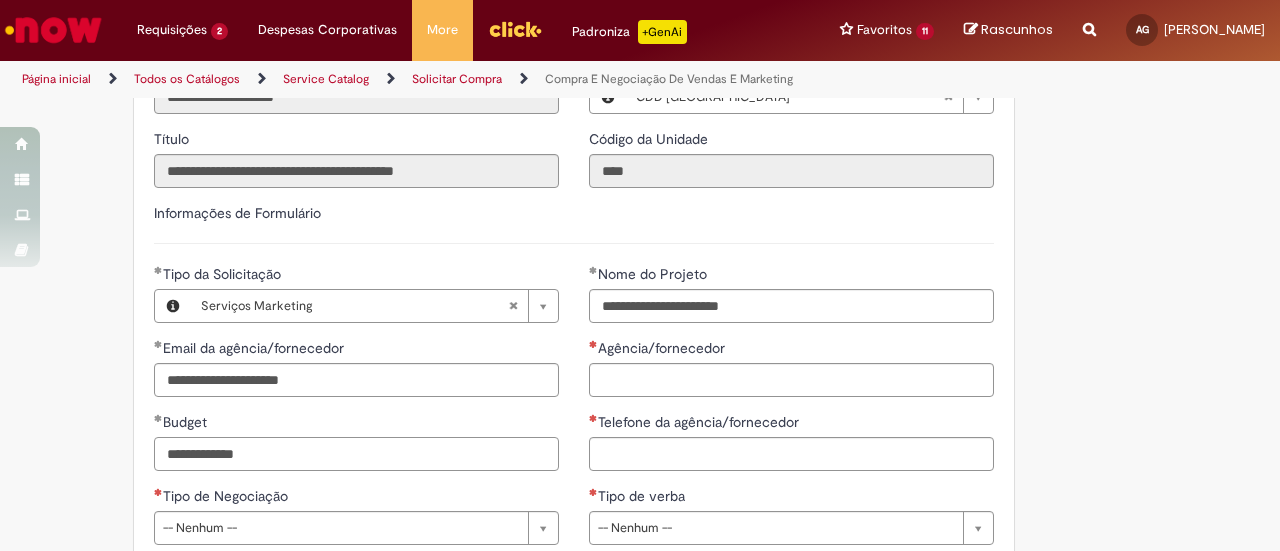 type on "**********" 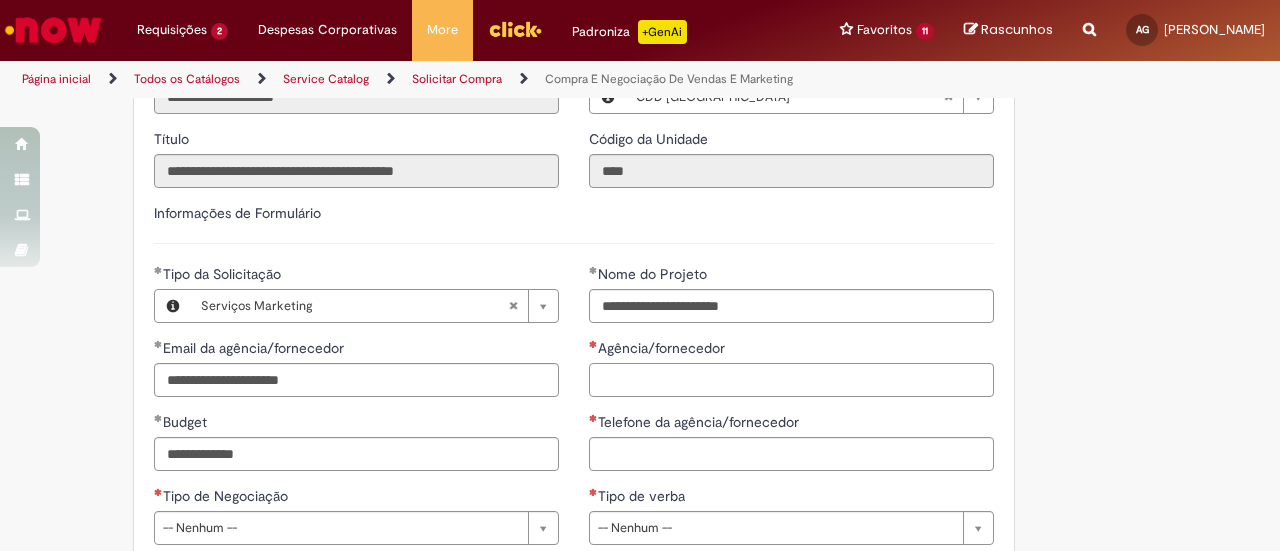 click on "Agência/fornecedor" at bounding box center [791, 380] 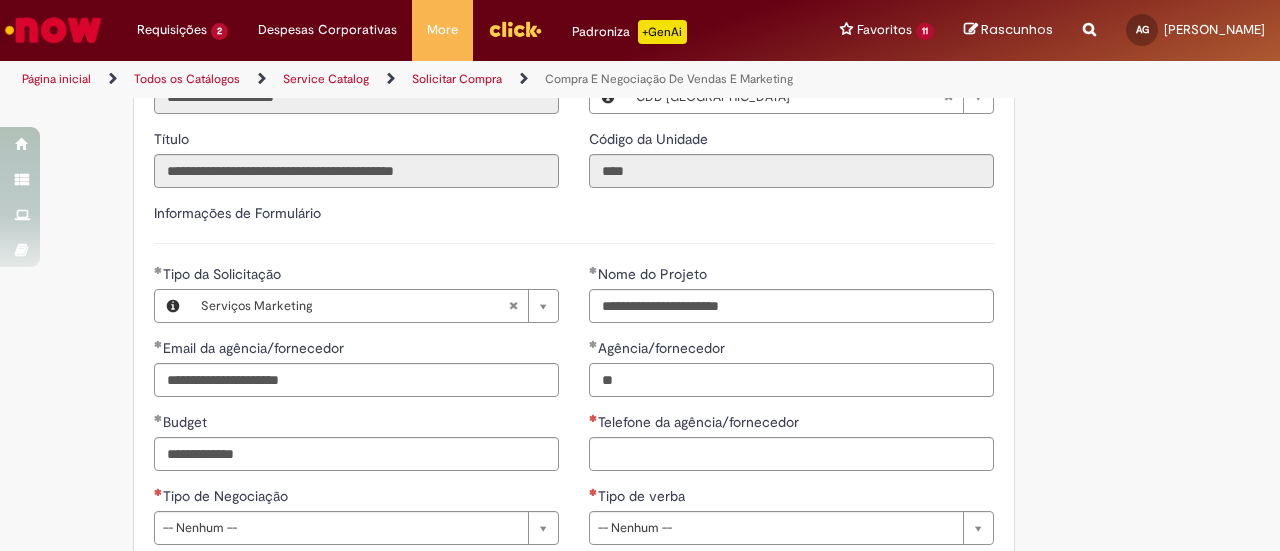 type on "*" 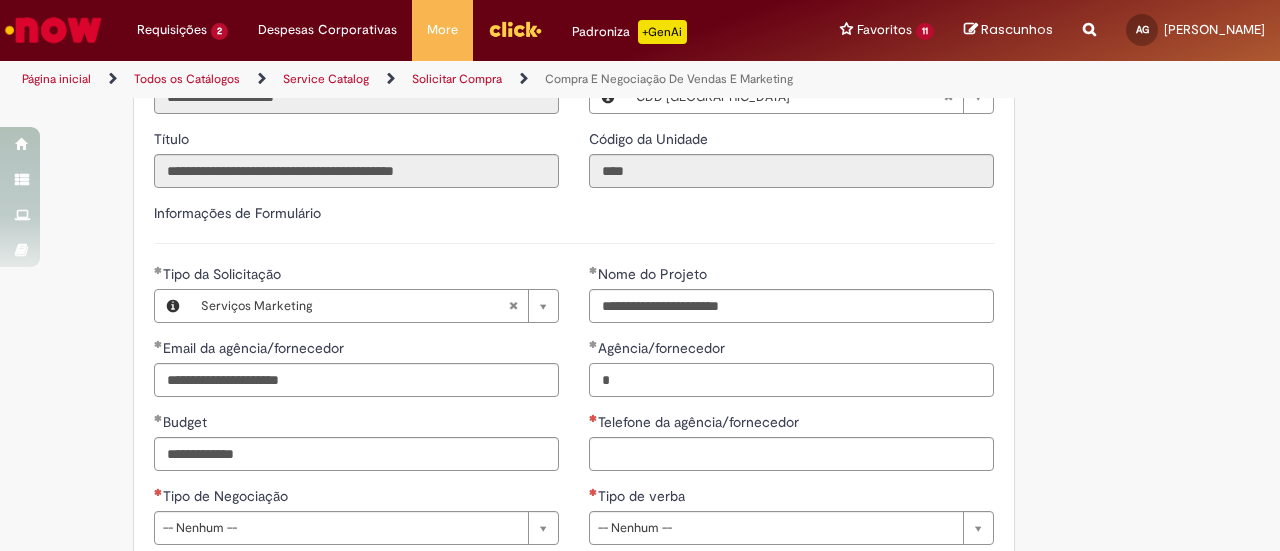 type 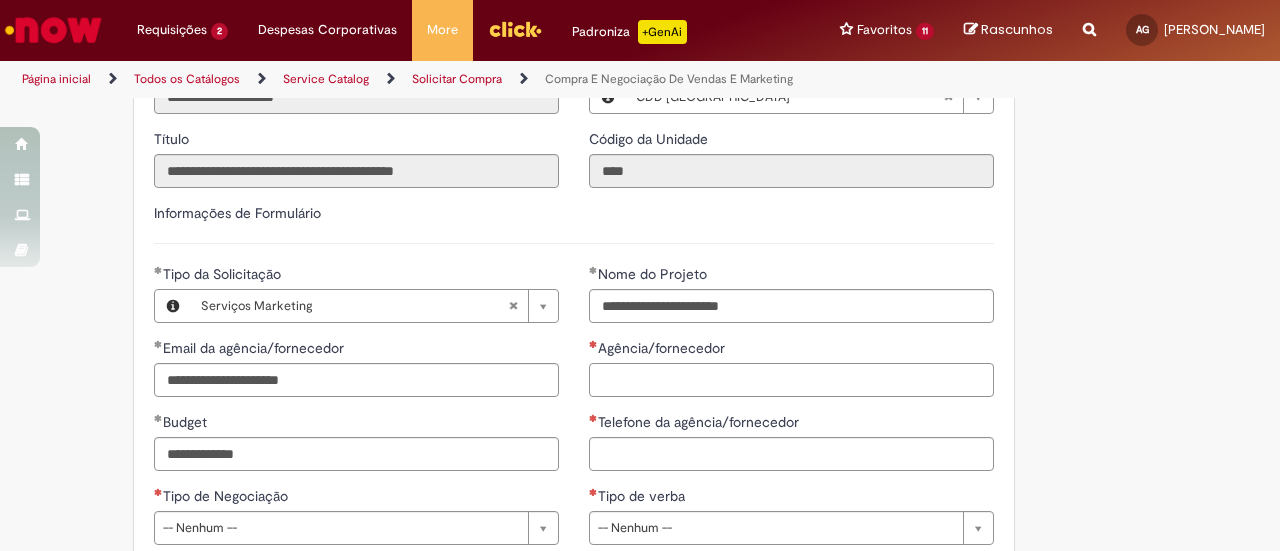 scroll, scrollTop: 900, scrollLeft: 0, axis: vertical 